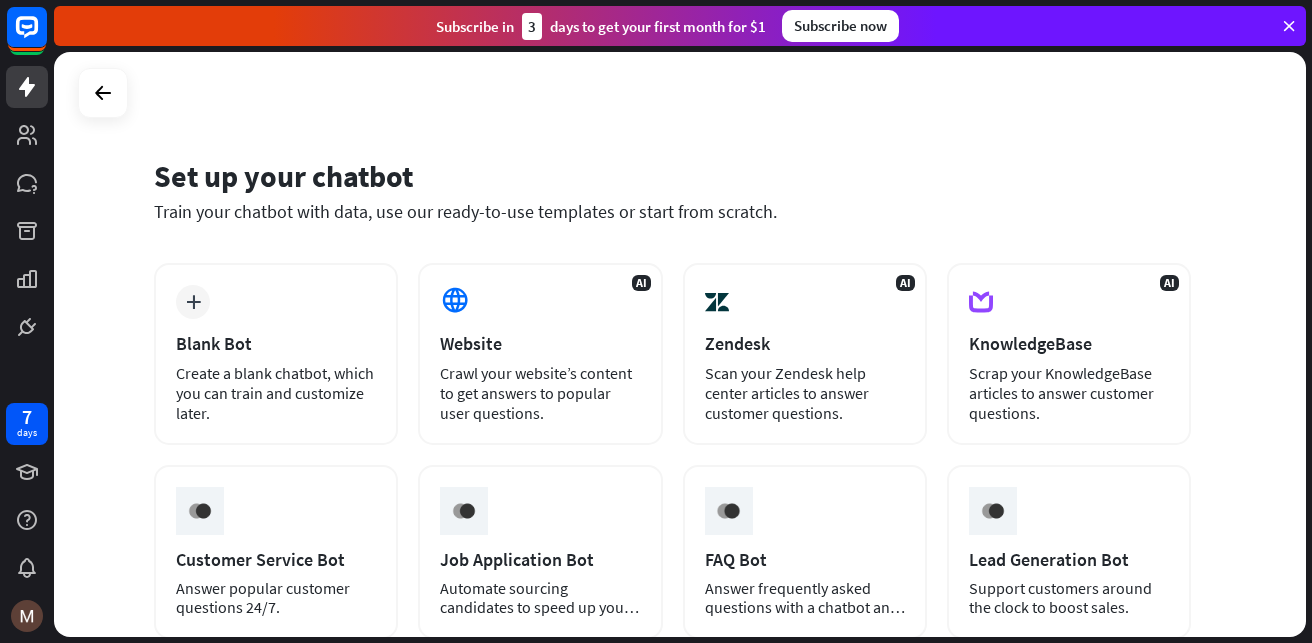 scroll, scrollTop: 0, scrollLeft: 0, axis: both 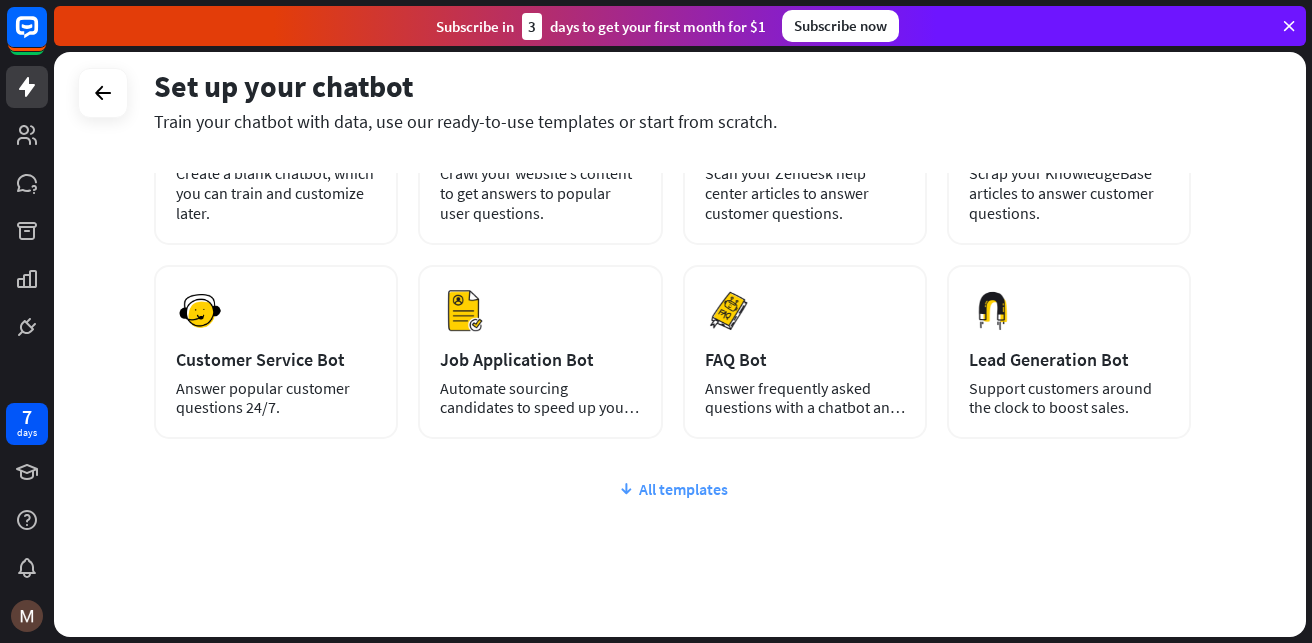 click on "All templates" at bounding box center [672, 489] 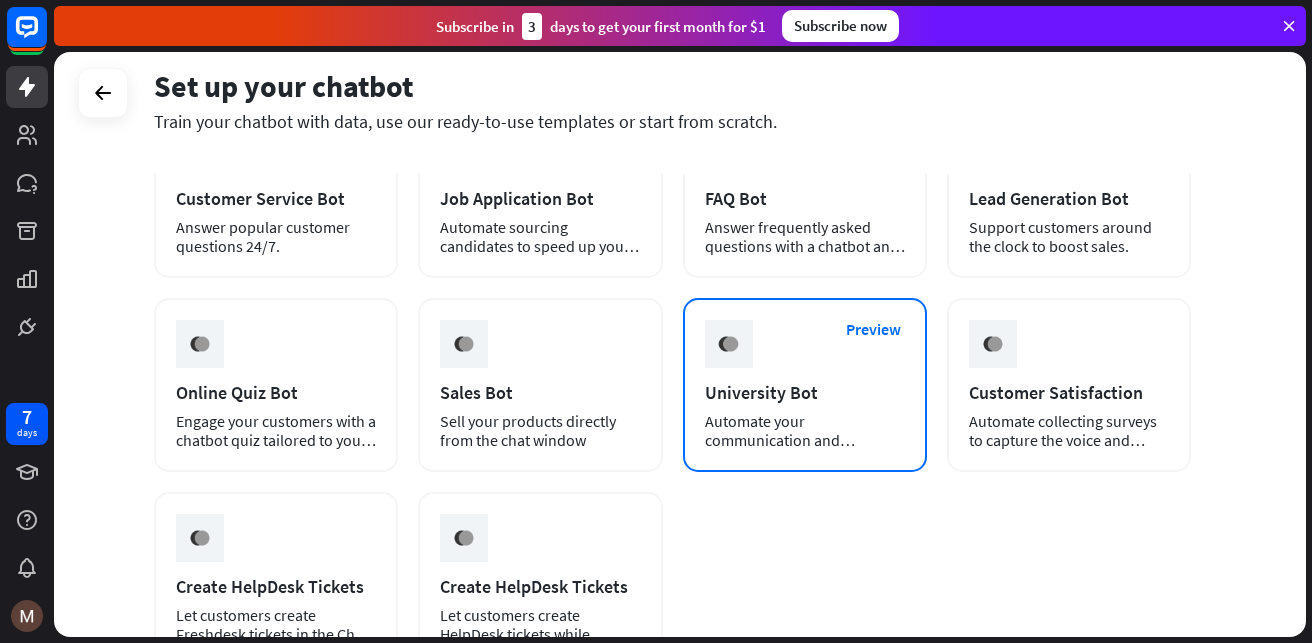 scroll, scrollTop: 400, scrollLeft: 0, axis: vertical 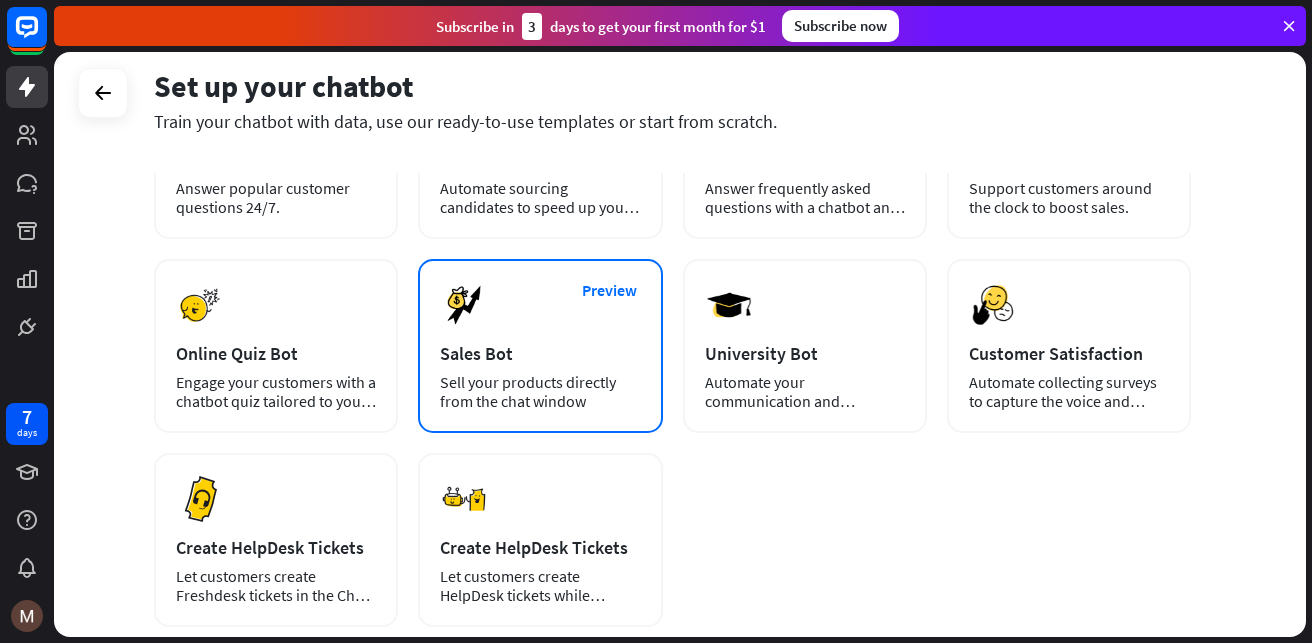 click on "Sell your products directly from the chat window" at bounding box center (540, 392) 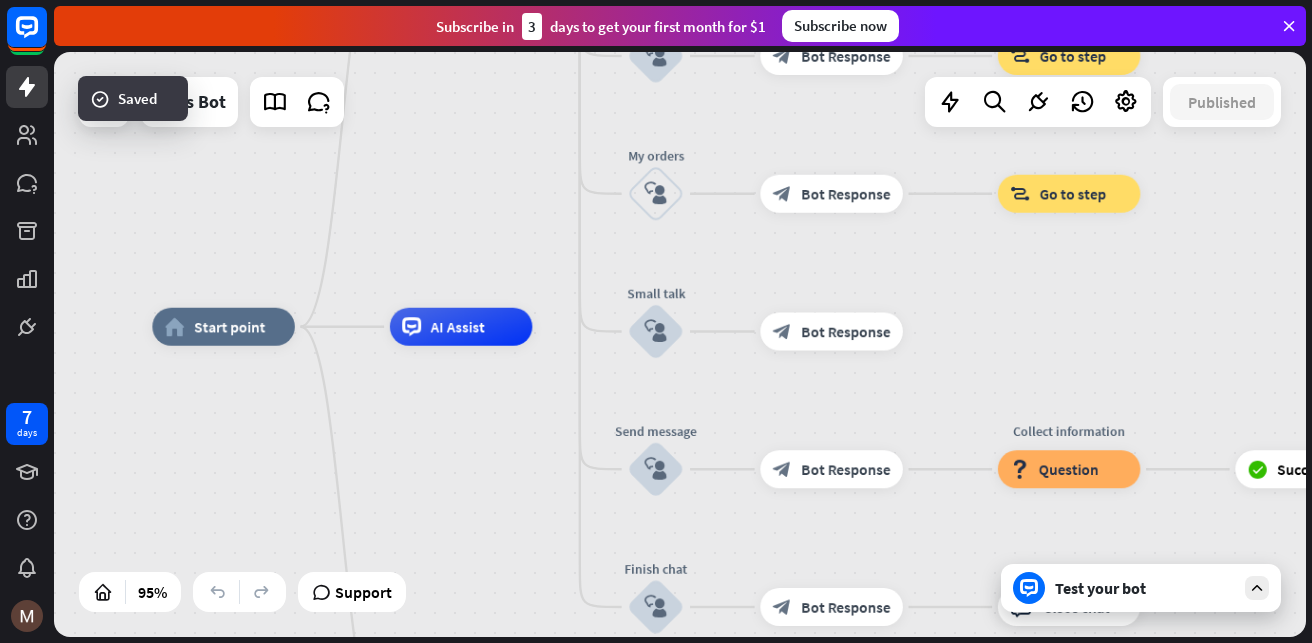 drag, startPoint x: 610, startPoint y: 264, endPoint x: 444, endPoint y: 249, distance: 166.67633 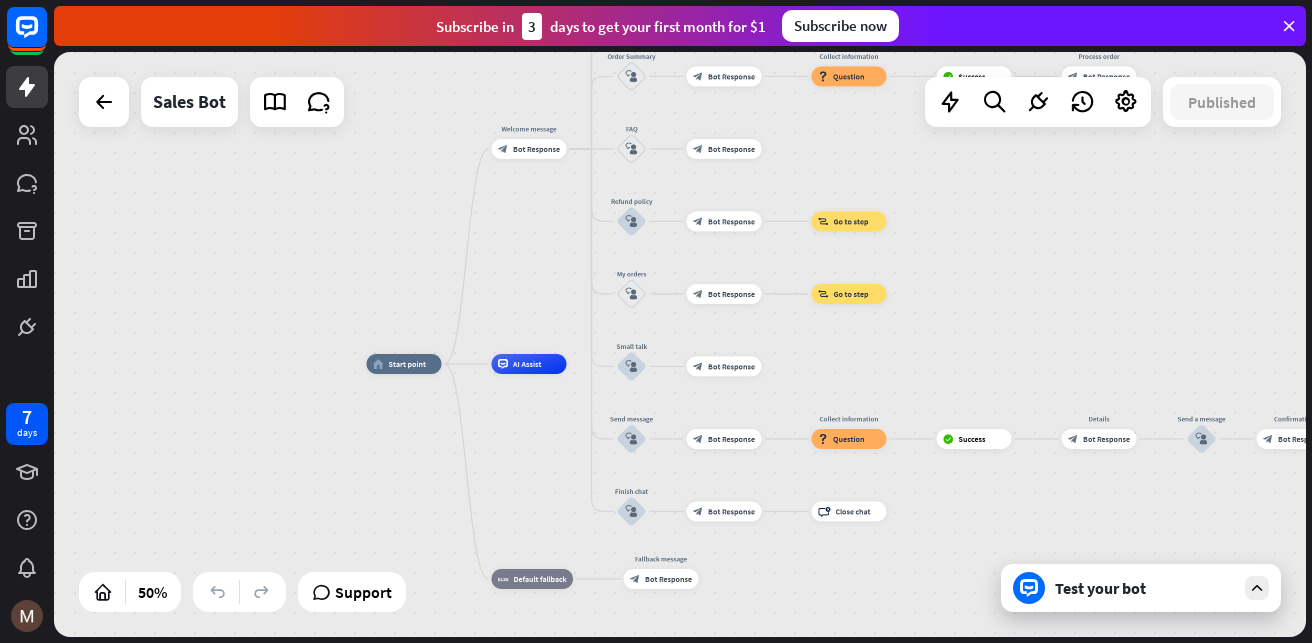 drag, startPoint x: 456, startPoint y: 219, endPoint x: 532, endPoint y: 293, distance: 106.07545 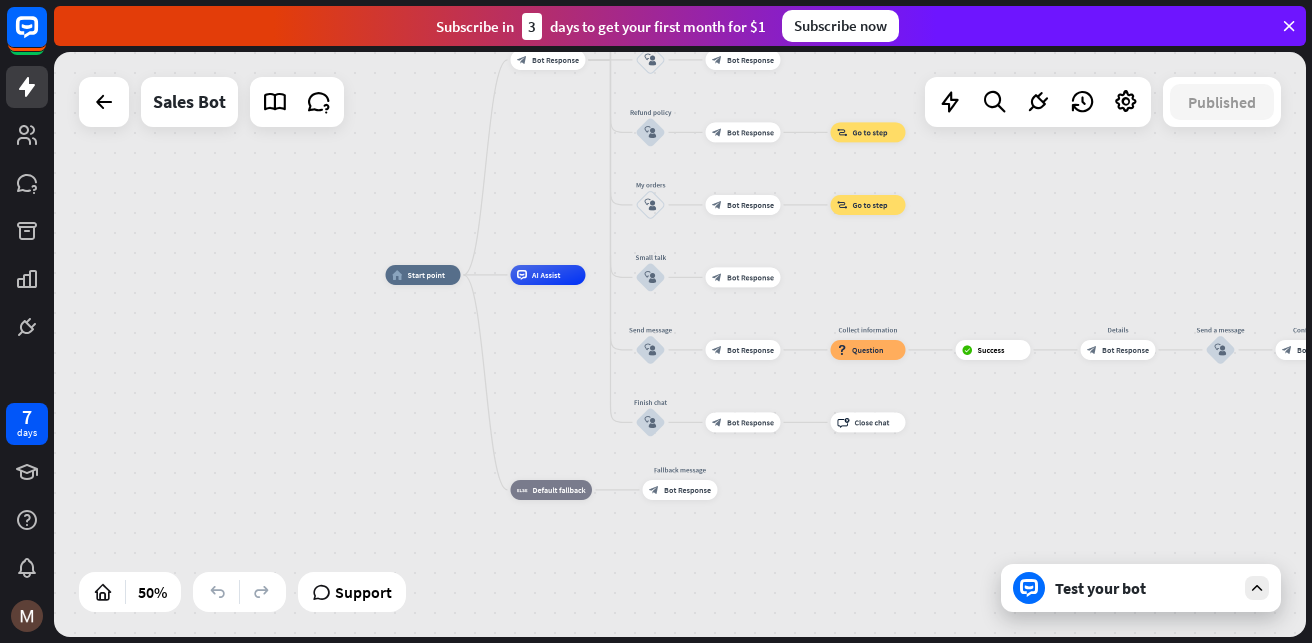 drag, startPoint x: 527, startPoint y: 301, endPoint x: 546, endPoint y: 212, distance: 91.00549 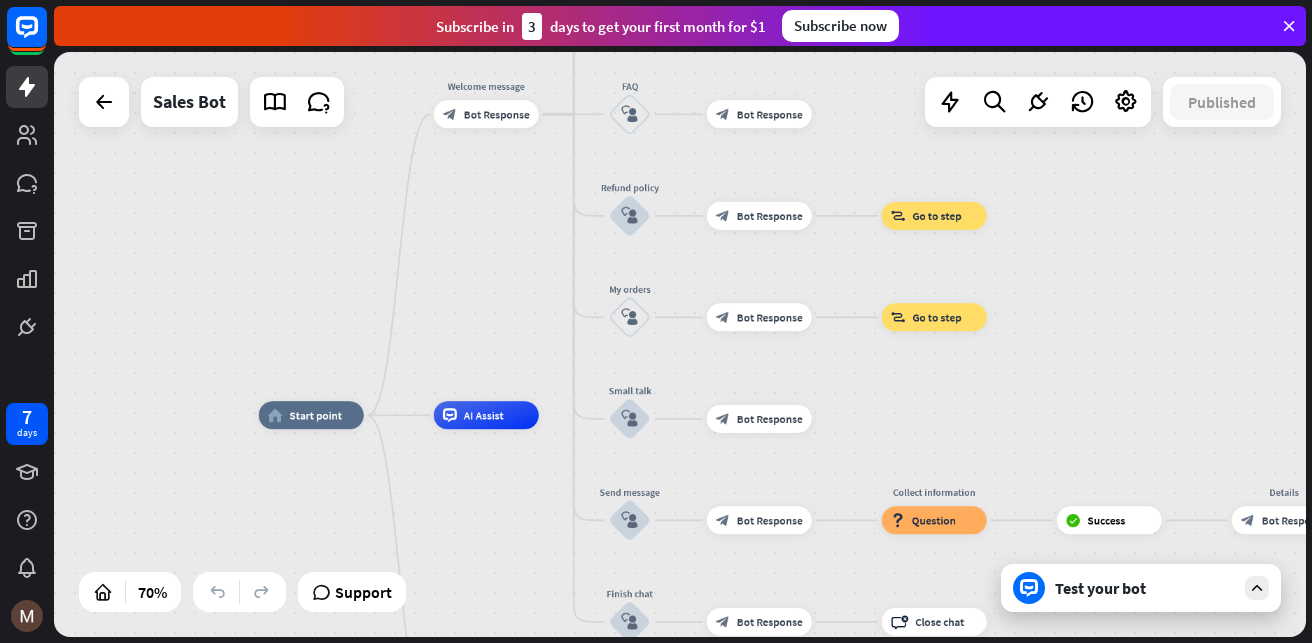 drag, startPoint x: 568, startPoint y: 195, endPoint x: 513, endPoint y: 321, distance: 137.48091 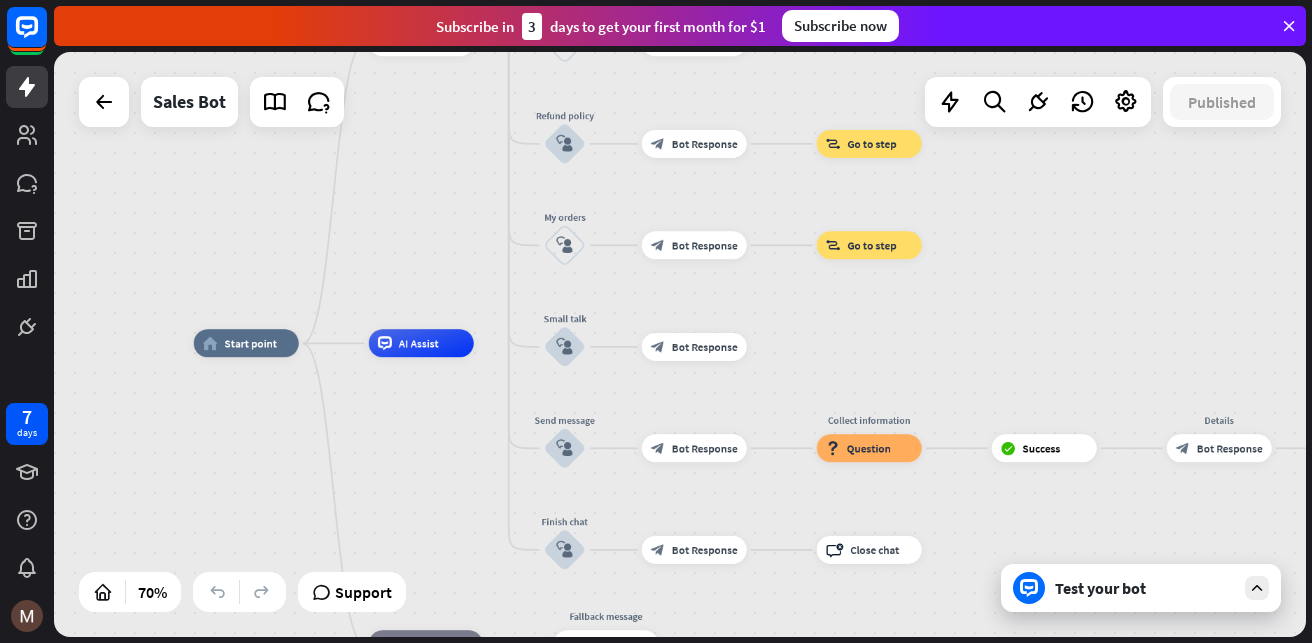drag, startPoint x: 513, startPoint y: 321, endPoint x: 448, endPoint y: 249, distance: 97 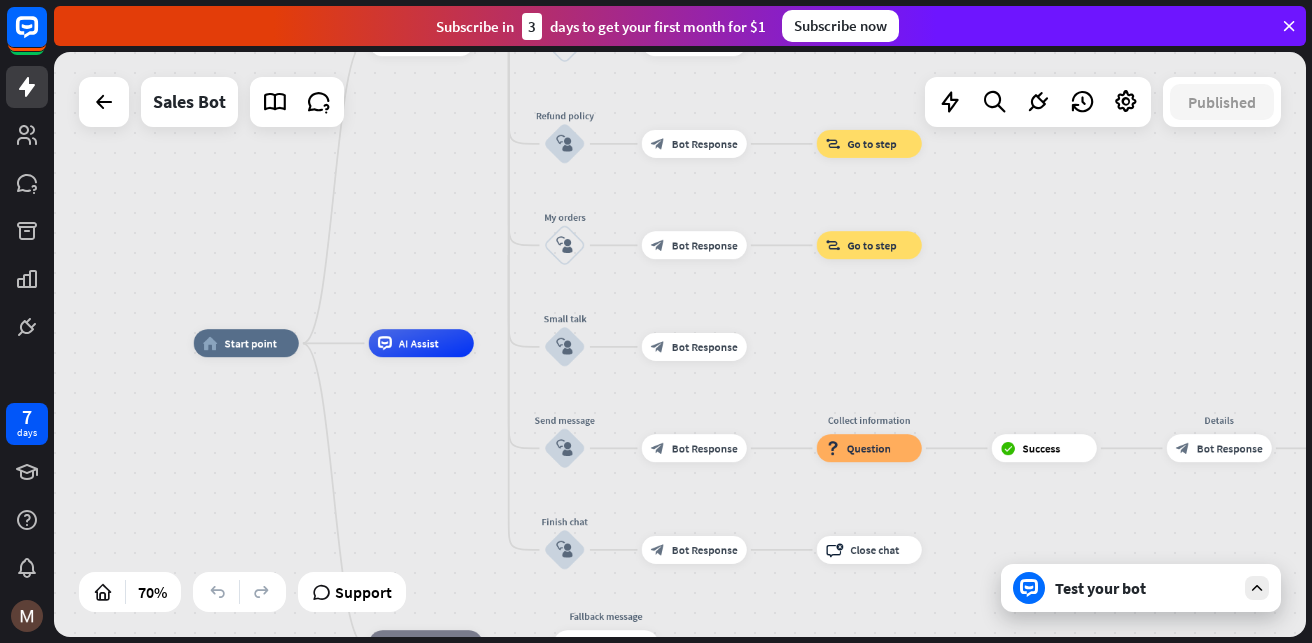 drag, startPoint x: 449, startPoint y: 301, endPoint x: 429, endPoint y: 267, distance: 39.446167 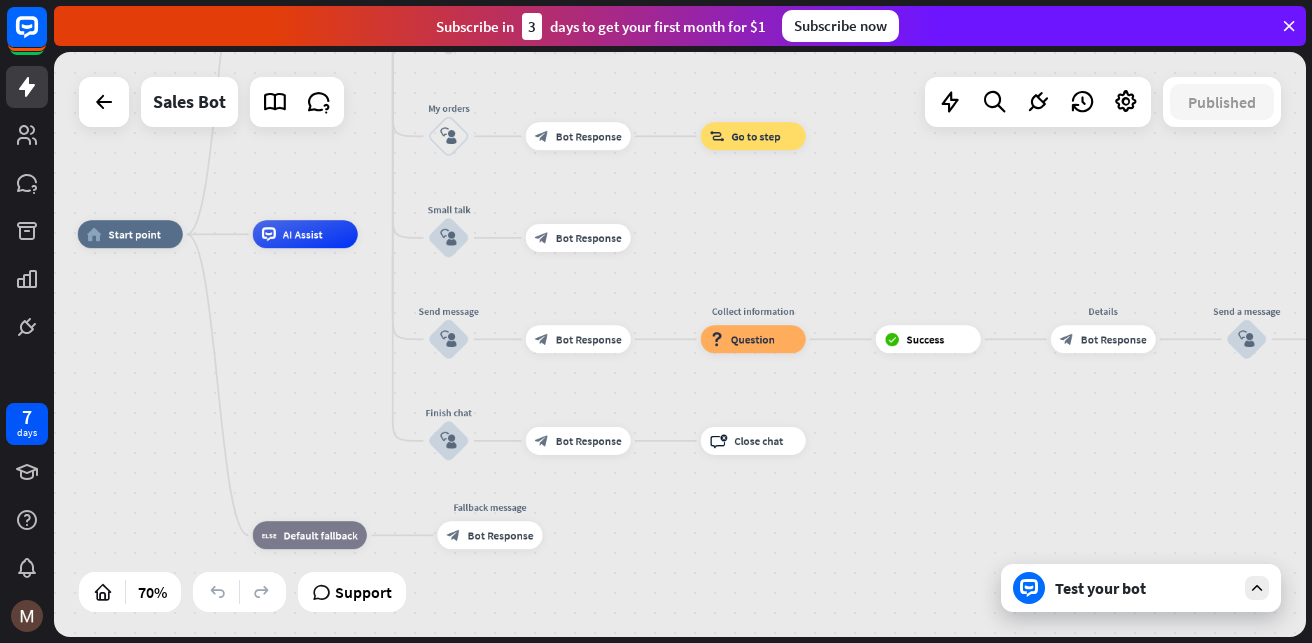 drag, startPoint x: 433, startPoint y: 267, endPoint x: 290, endPoint y: 218, distance: 151.16217 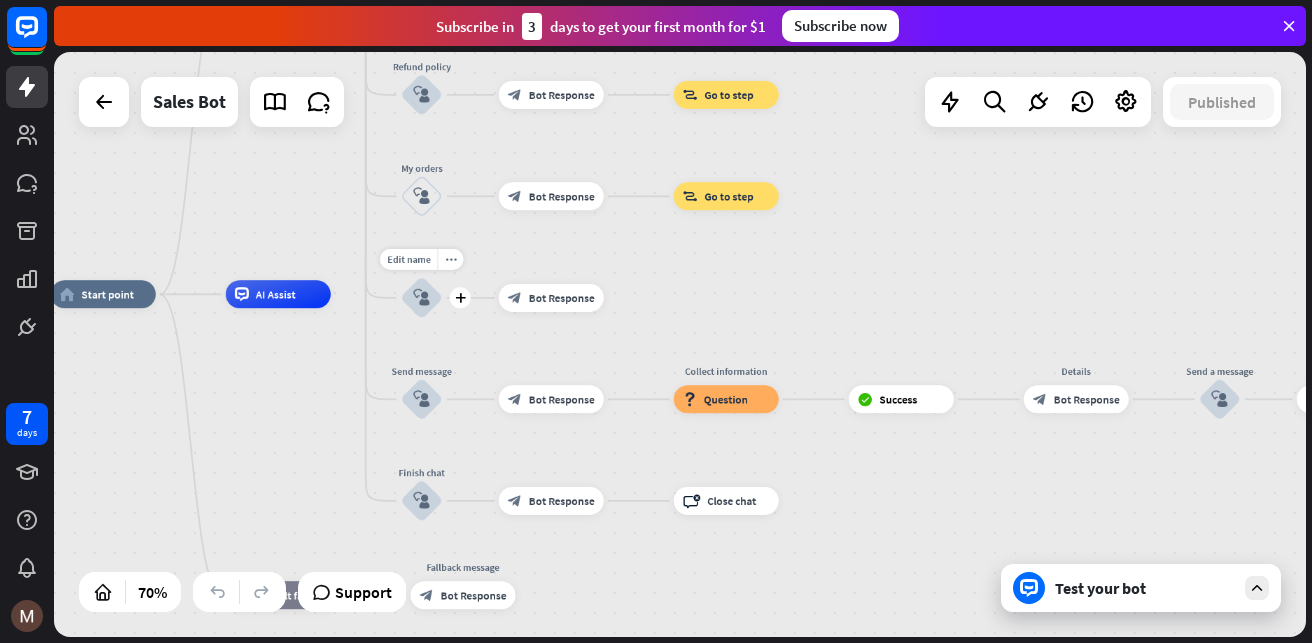 click on "block_user_input" at bounding box center [421, 297] 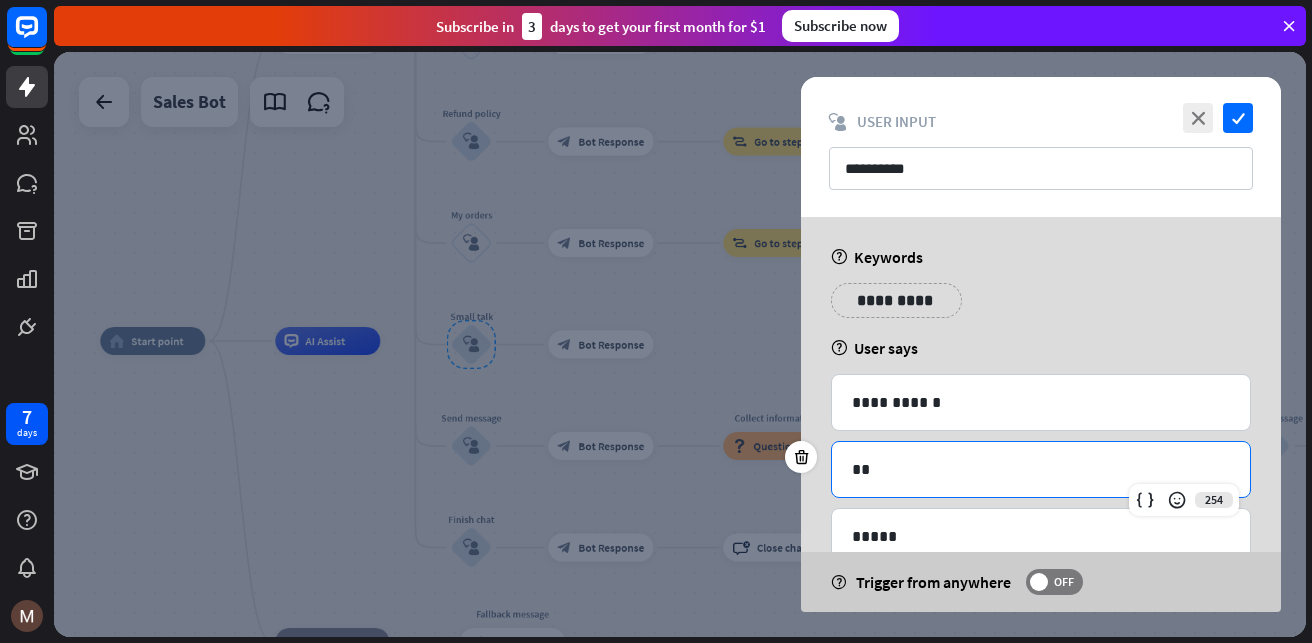 click on "**" at bounding box center [1041, 469] 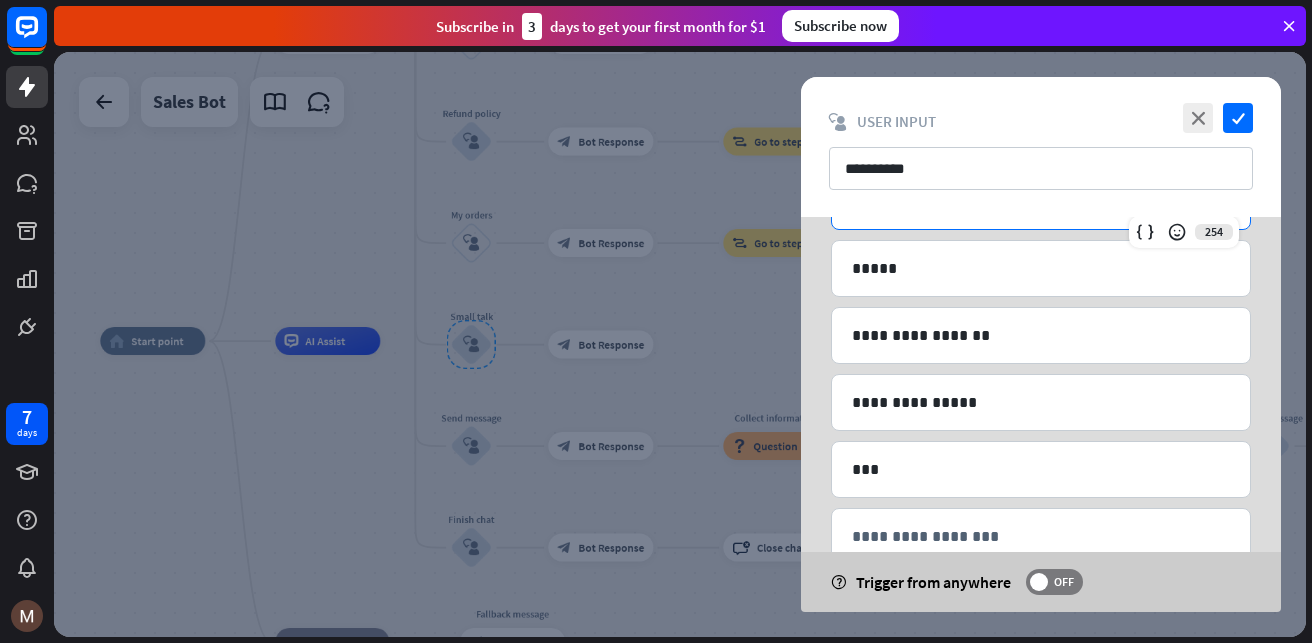 scroll, scrollTop: 300, scrollLeft: 0, axis: vertical 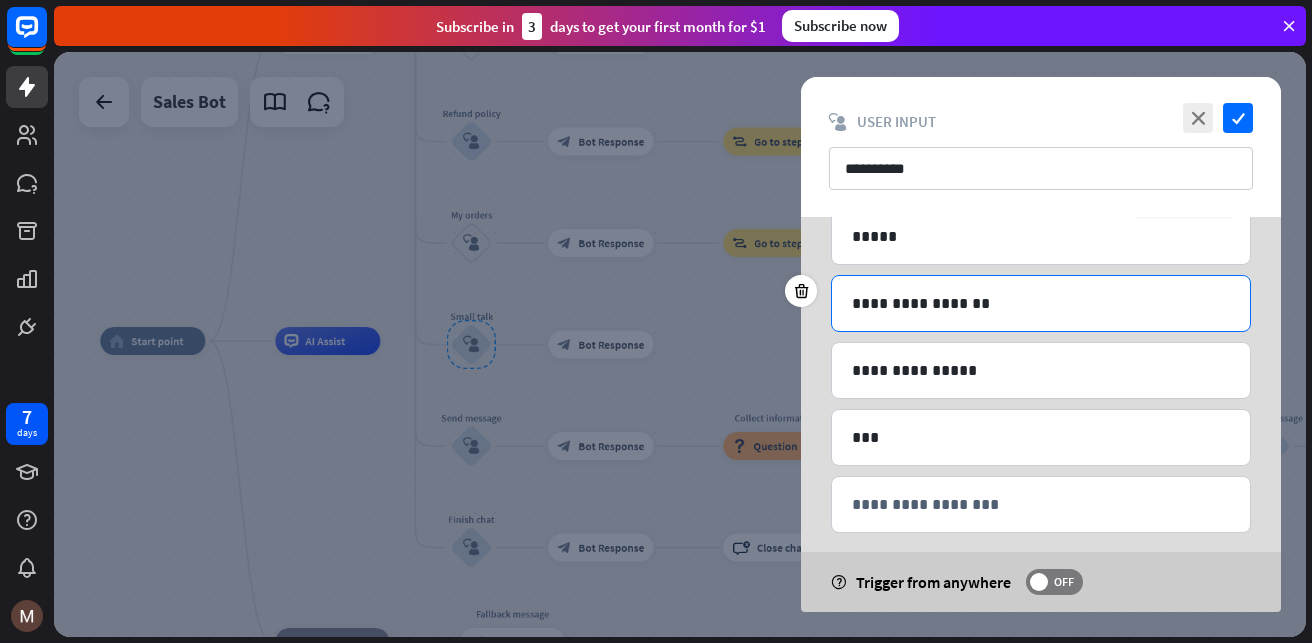click on "**********" at bounding box center (1041, 303) 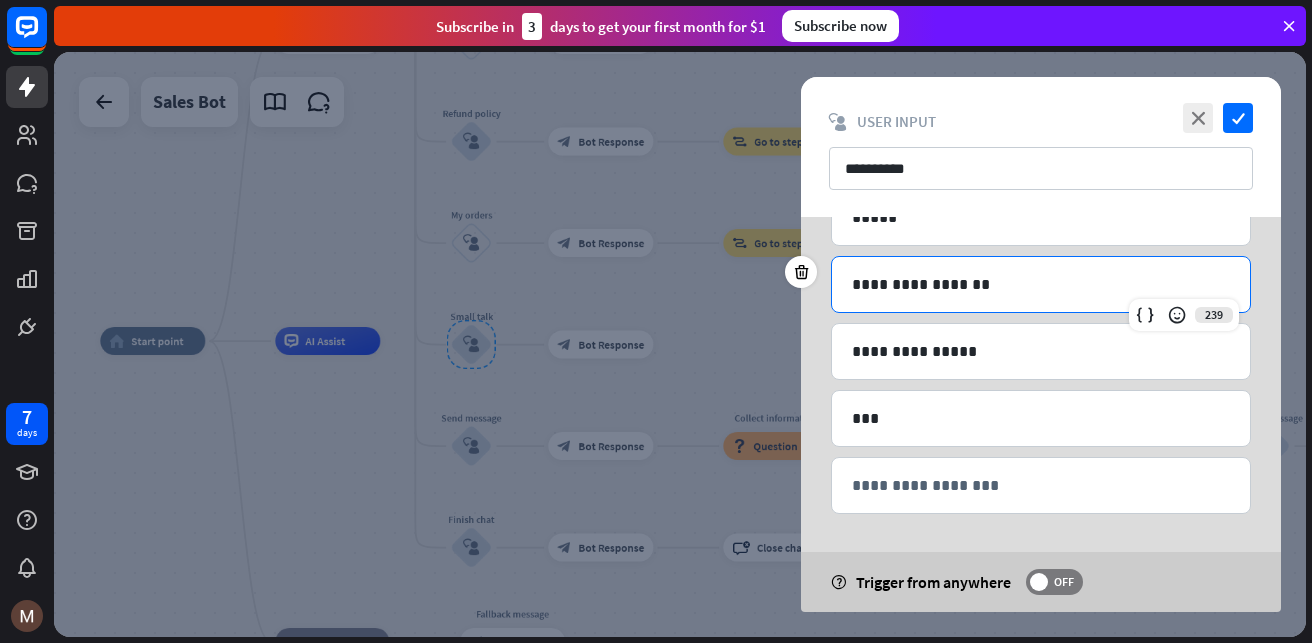 scroll, scrollTop: 321, scrollLeft: 0, axis: vertical 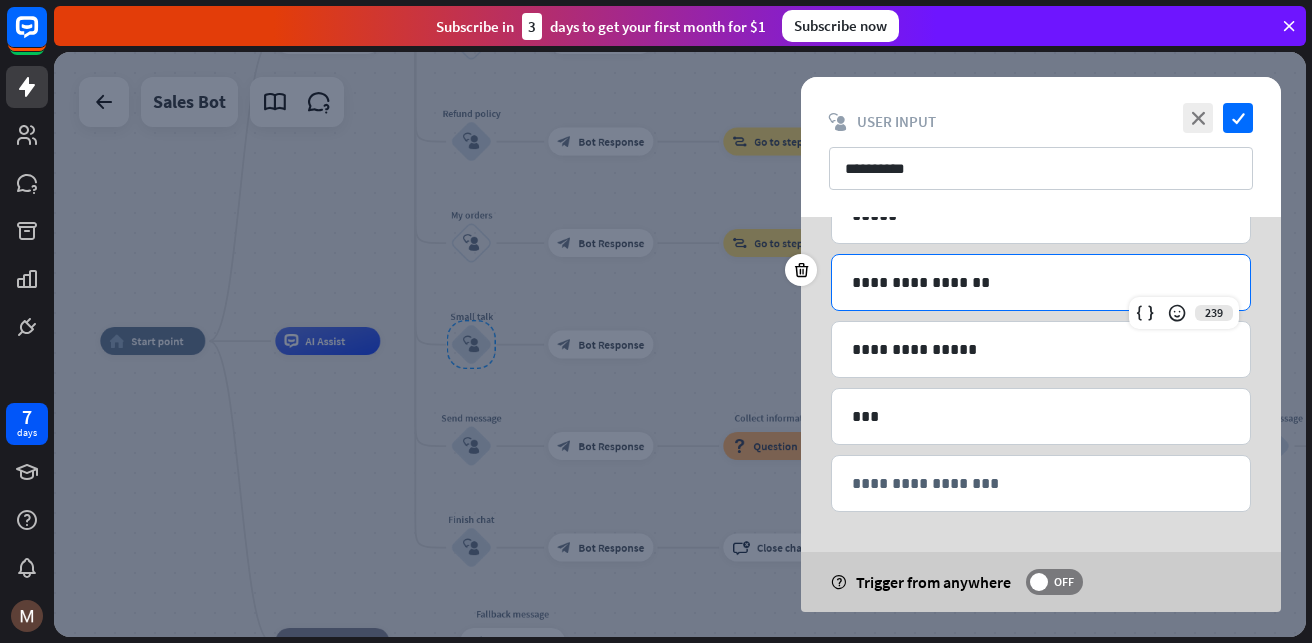 click at bounding box center (680, 344) 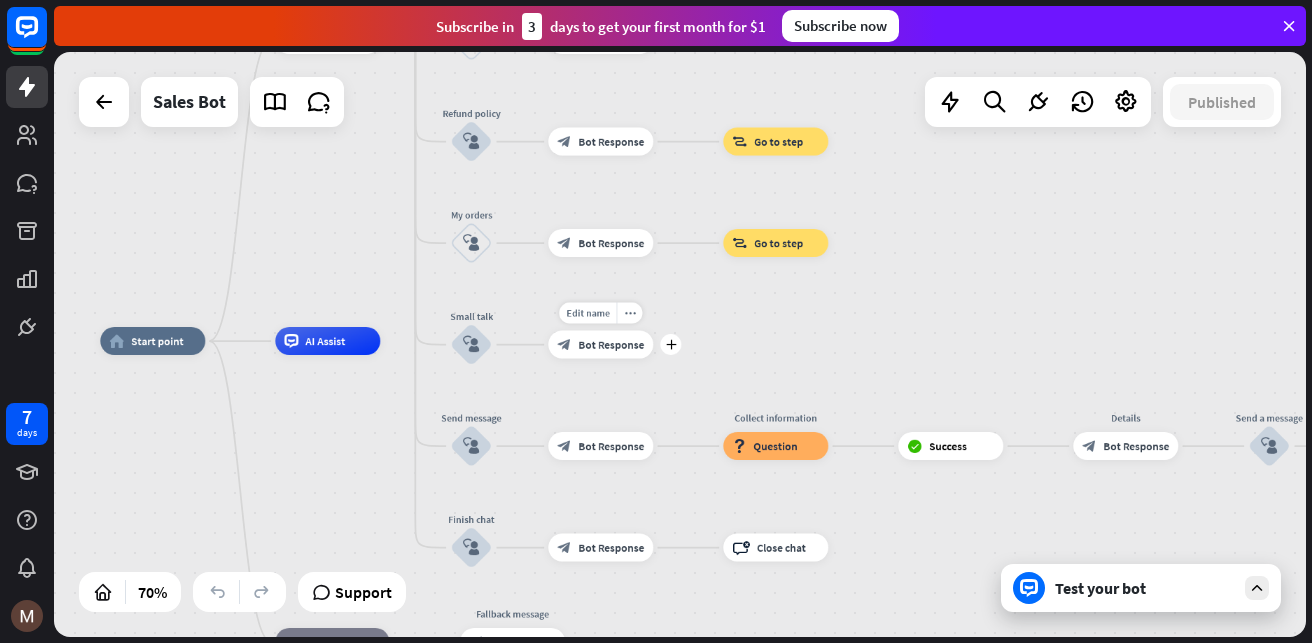 click on "Bot Response" at bounding box center (611, 345) 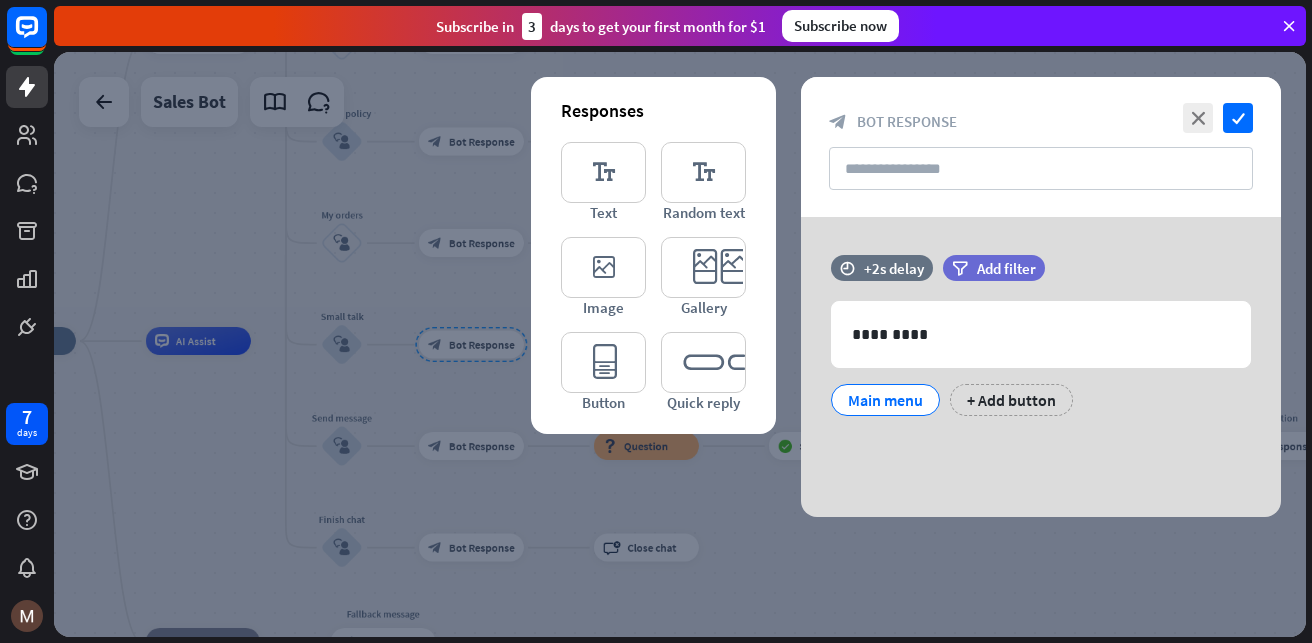 click at bounding box center (680, 344) 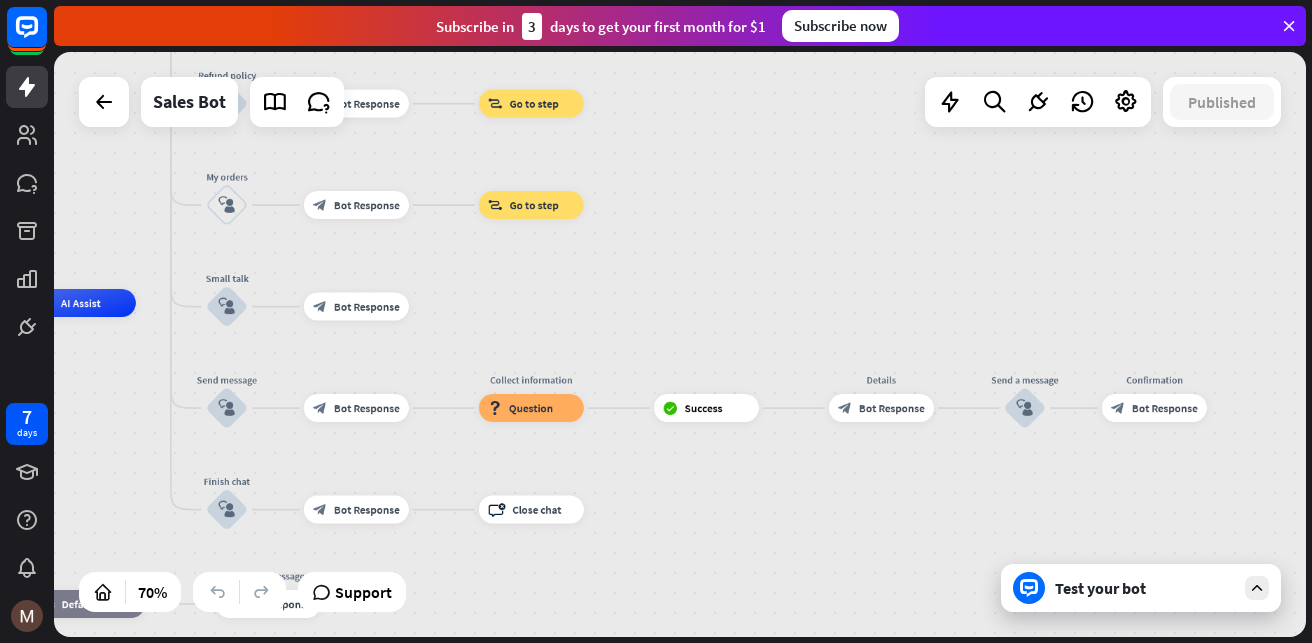 drag, startPoint x: 791, startPoint y: 333, endPoint x: 676, endPoint y: 295, distance: 121.11565 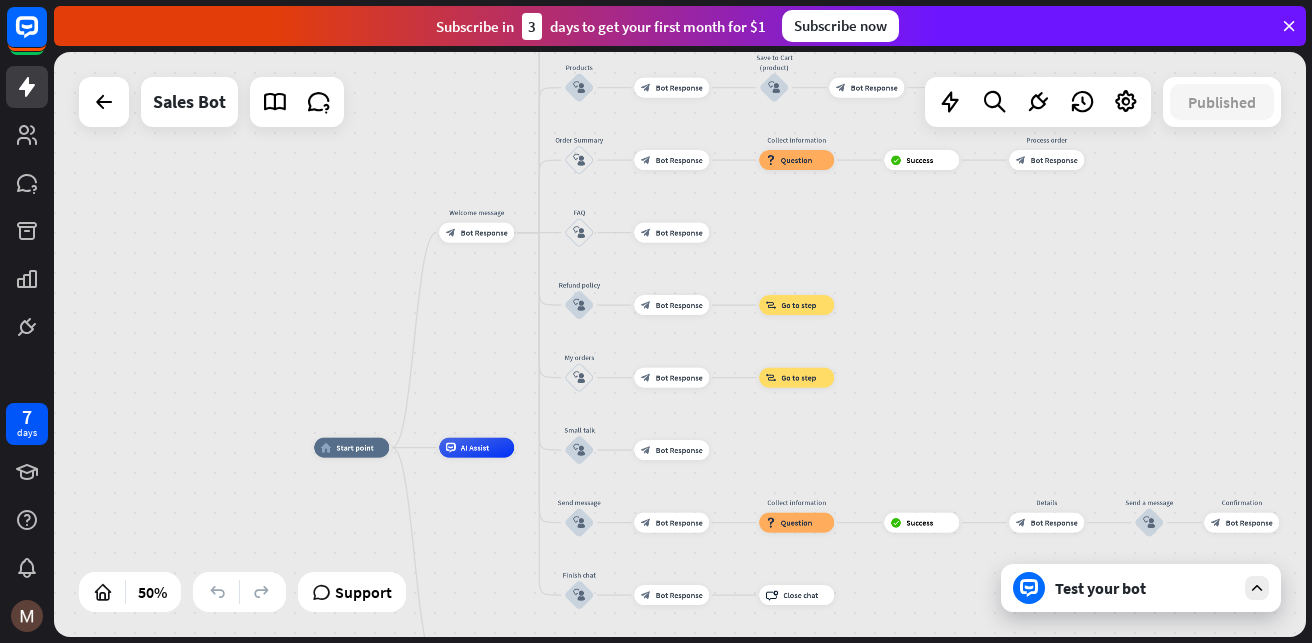 drag, startPoint x: 738, startPoint y: 296, endPoint x: 947, endPoint y: 448, distance: 258.42795 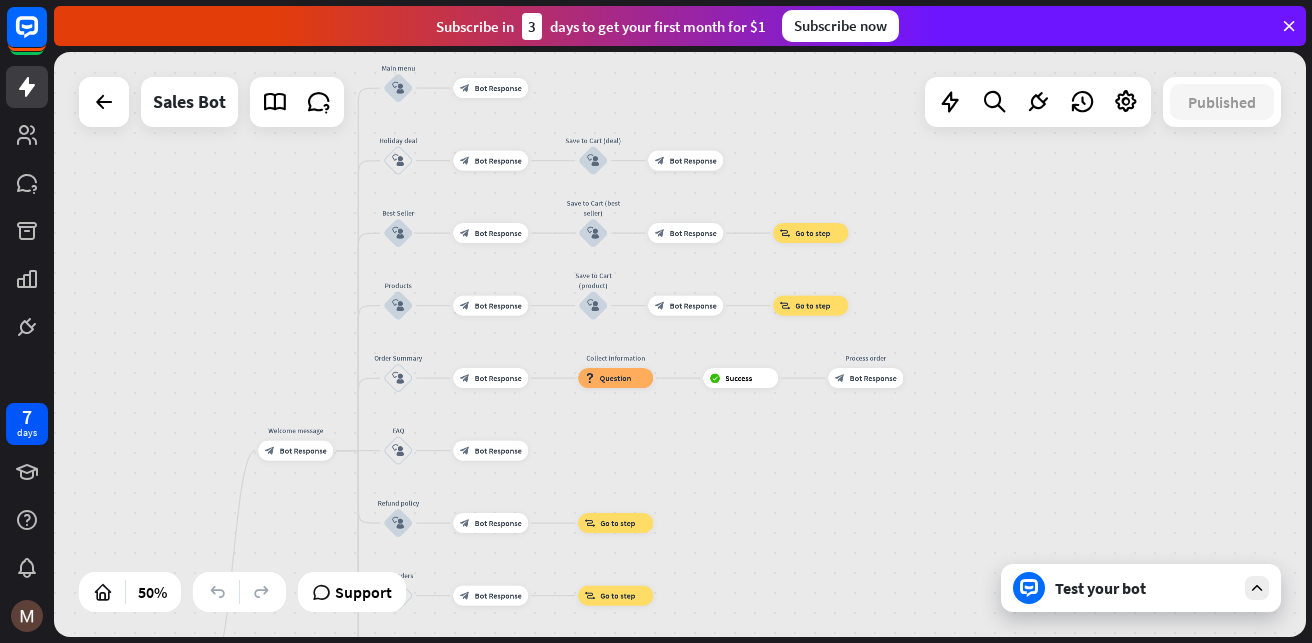 drag, startPoint x: 1012, startPoint y: 316, endPoint x: 844, endPoint y: 523, distance: 266.59518 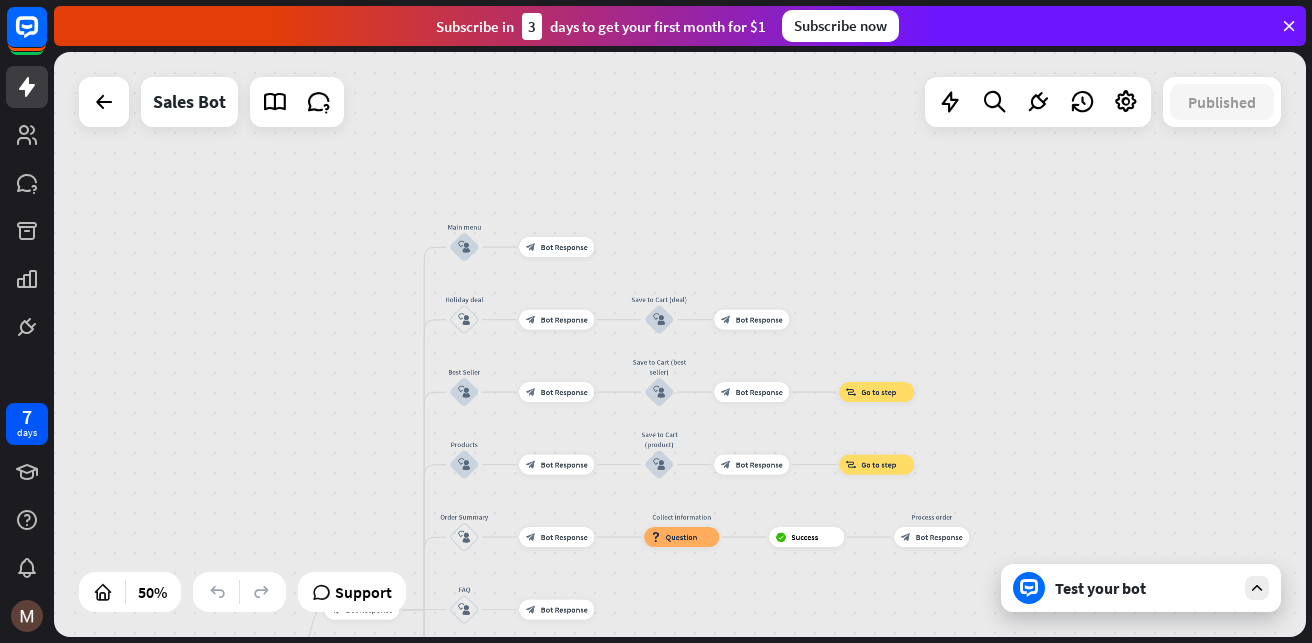 drag, startPoint x: 775, startPoint y: 159, endPoint x: 911, endPoint y: 253, distance: 165.32393 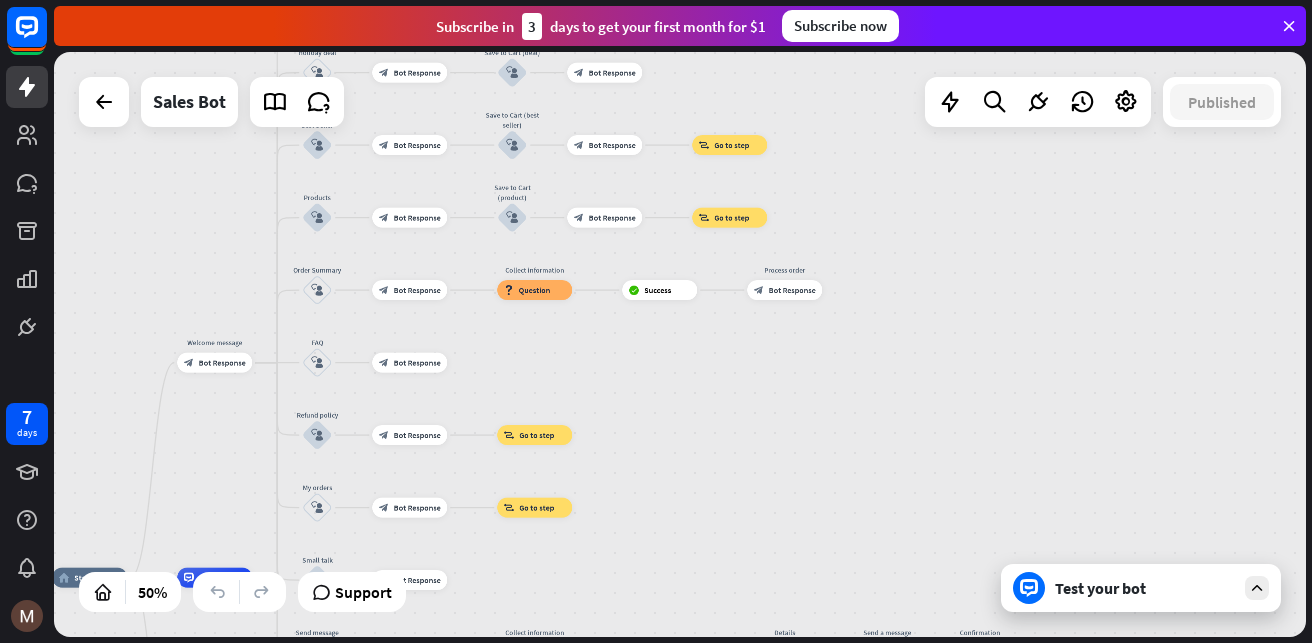 drag, startPoint x: 1149, startPoint y: 434, endPoint x: 950, endPoint y: 209, distance: 300.37643 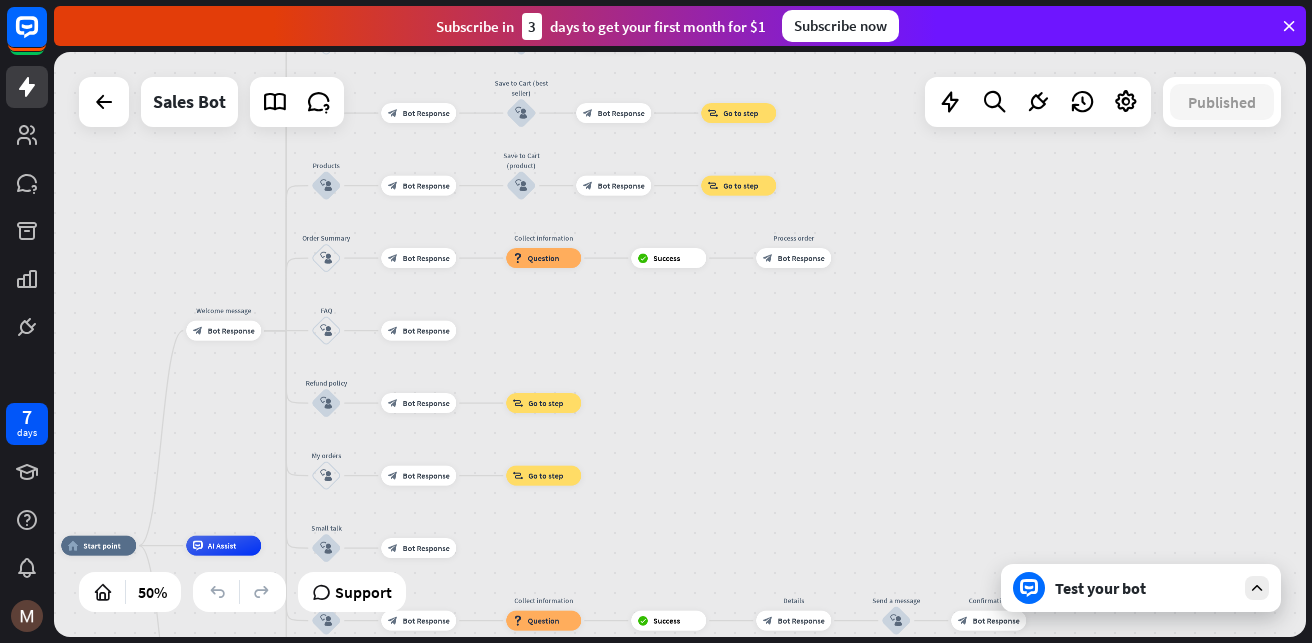 drag, startPoint x: 798, startPoint y: 341, endPoint x: 958, endPoint y: 300, distance: 165.16962 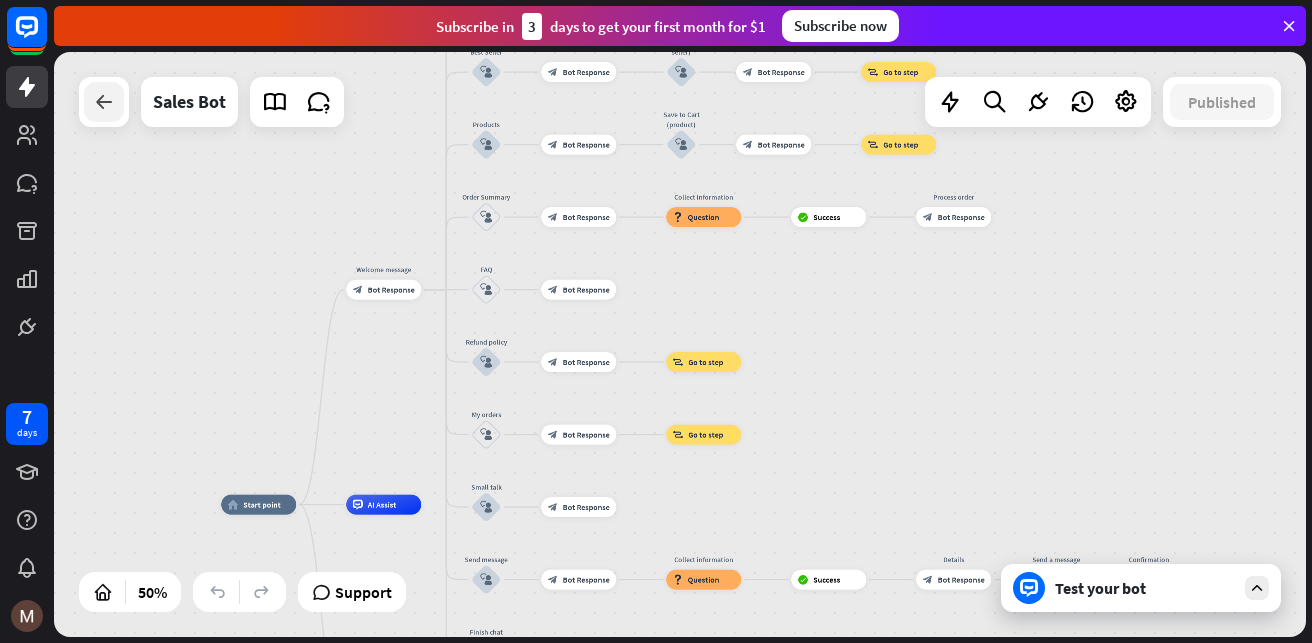 click at bounding box center [104, 102] 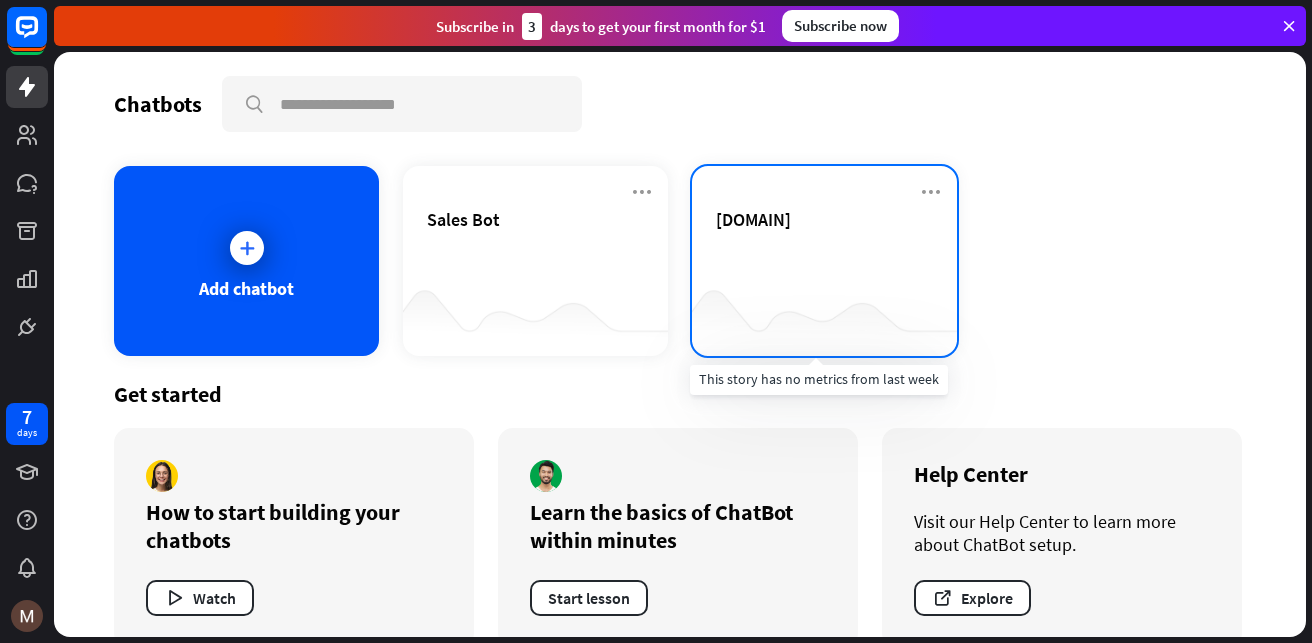 click at bounding box center (824, 316) 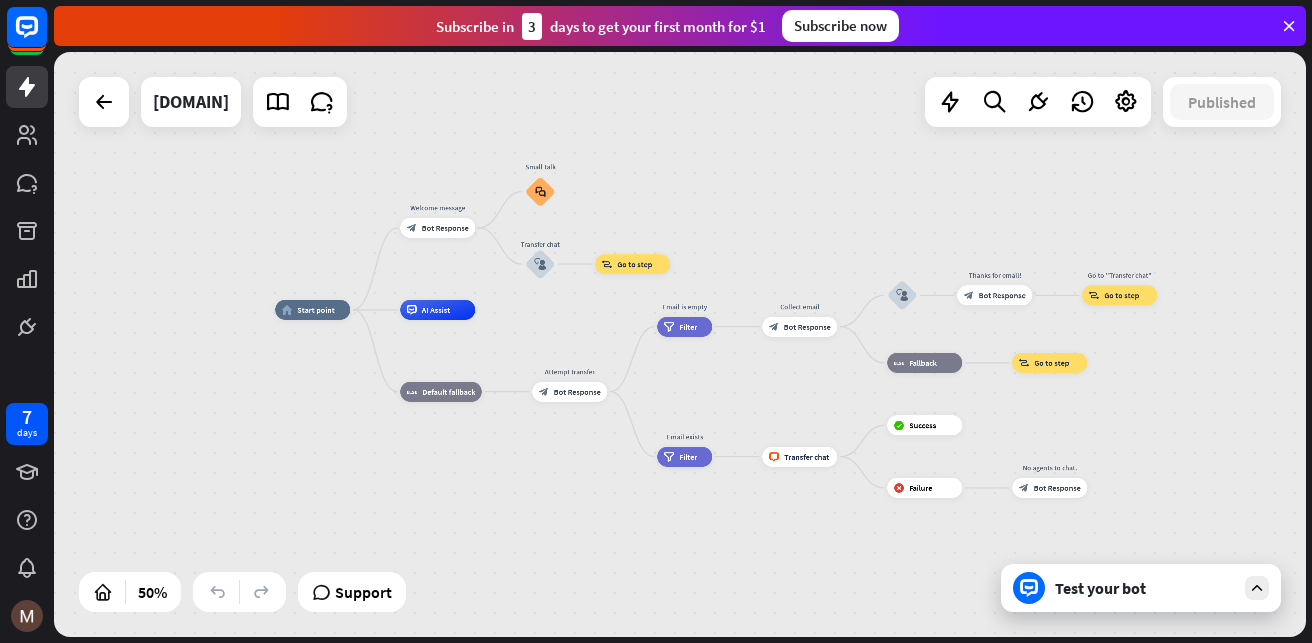 drag, startPoint x: 979, startPoint y: 430, endPoint x: 717, endPoint y: 387, distance: 265.5052 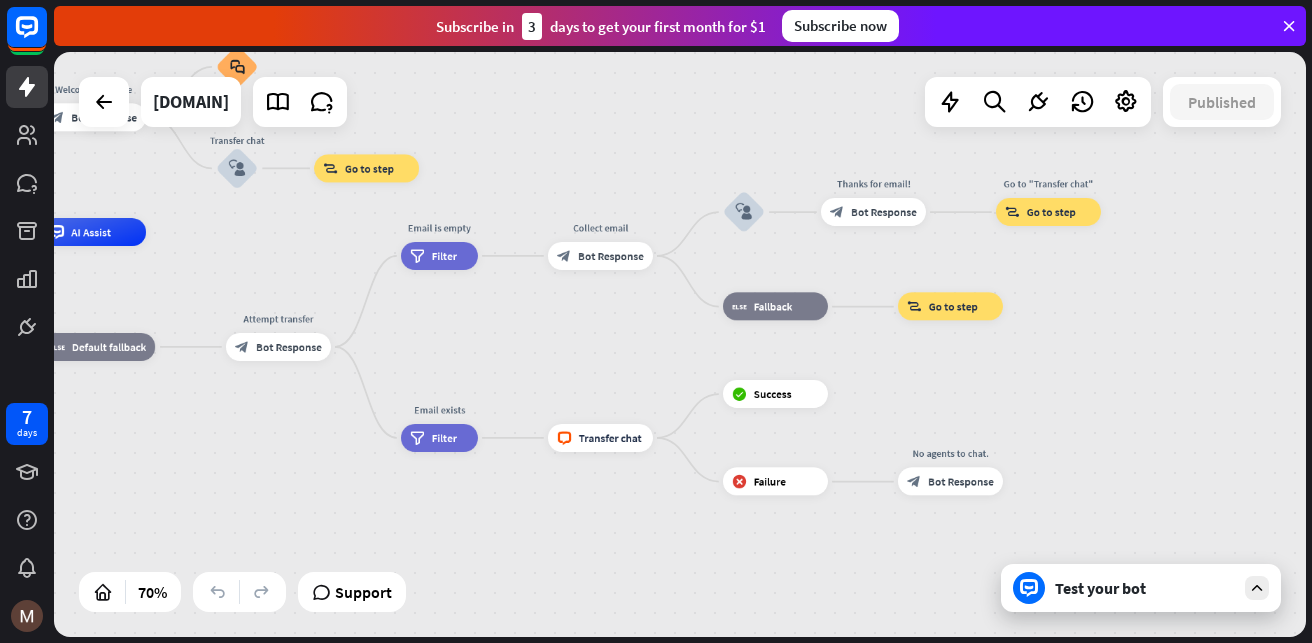 drag, startPoint x: 813, startPoint y: 410, endPoint x: 606, endPoint y: 352, distance: 214.97209 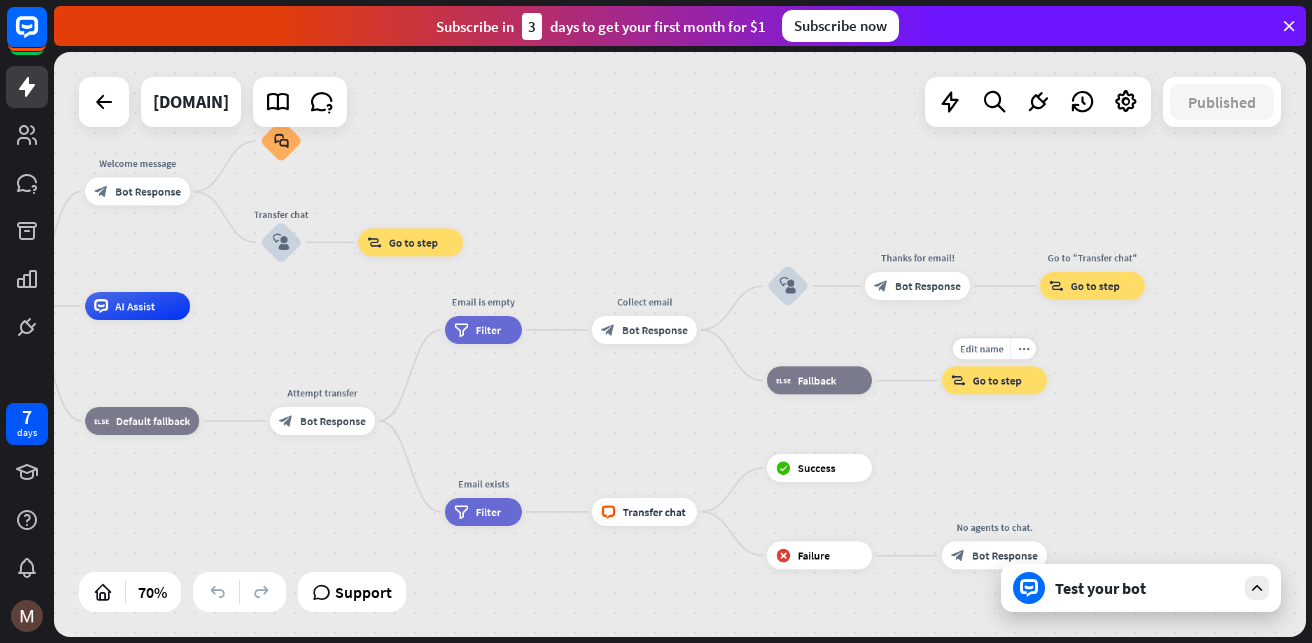 drag, startPoint x: 898, startPoint y: 332, endPoint x: 1033, endPoint y: 396, distance: 149.40215 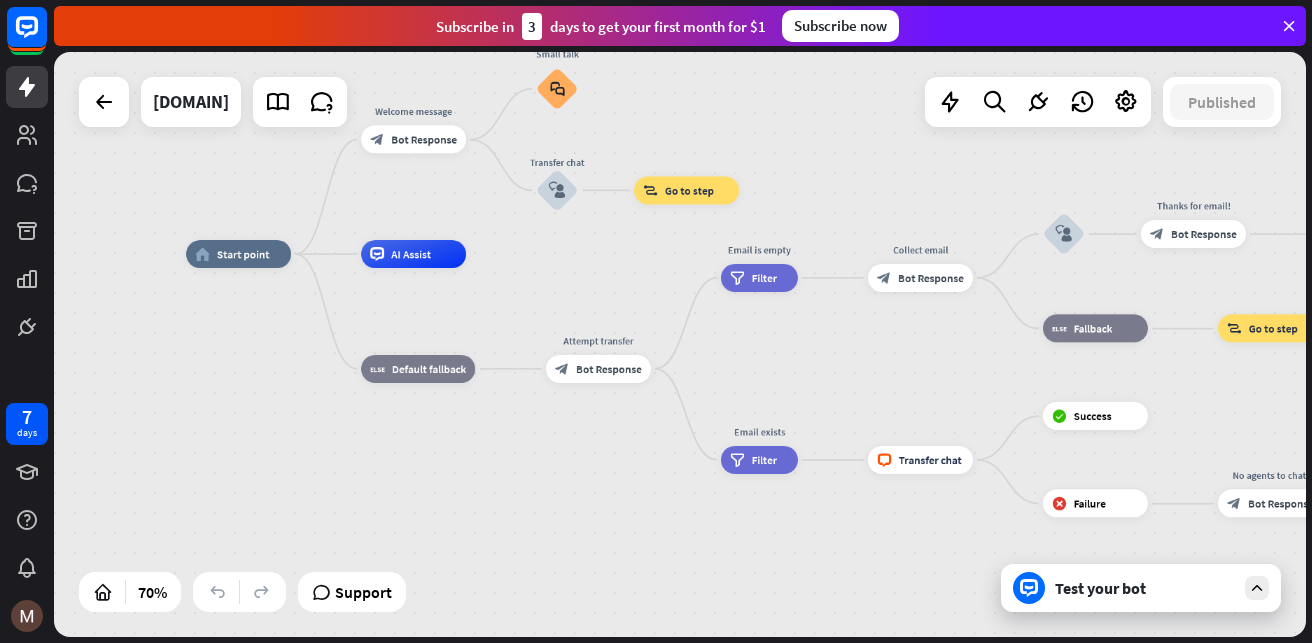 drag, startPoint x: 707, startPoint y: 385, endPoint x: 906, endPoint y: 363, distance: 200.21239 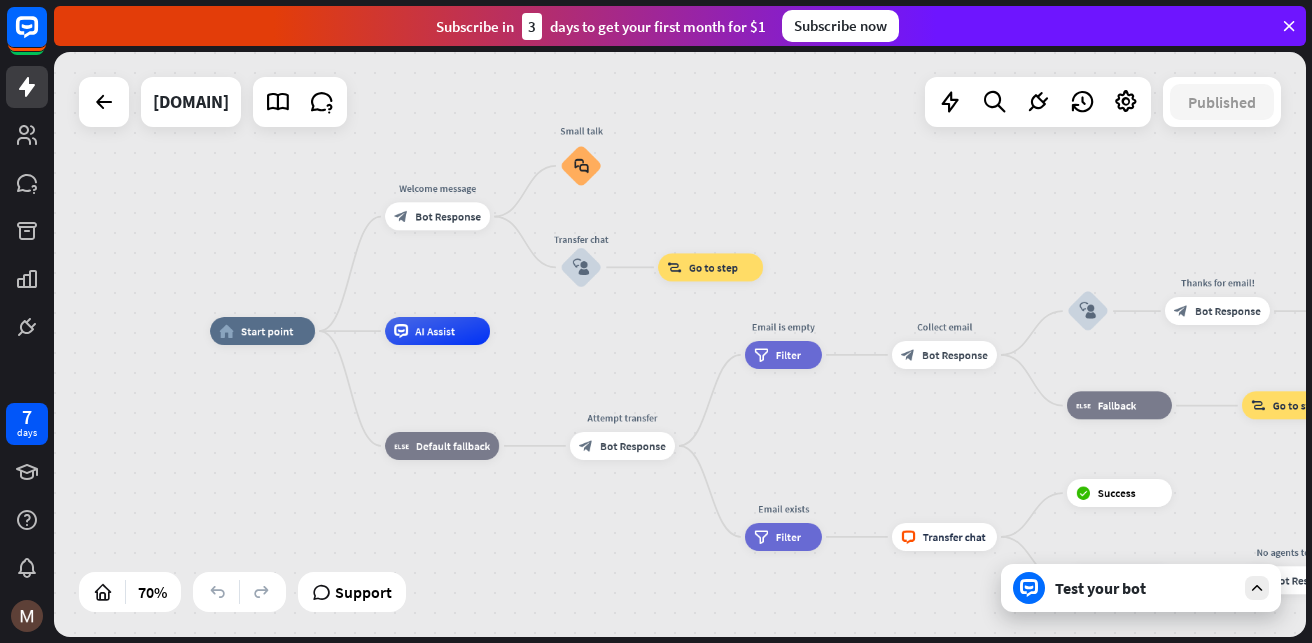 drag, startPoint x: 559, startPoint y: 253, endPoint x: 582, endPoint y: 329, distance: 79.40403 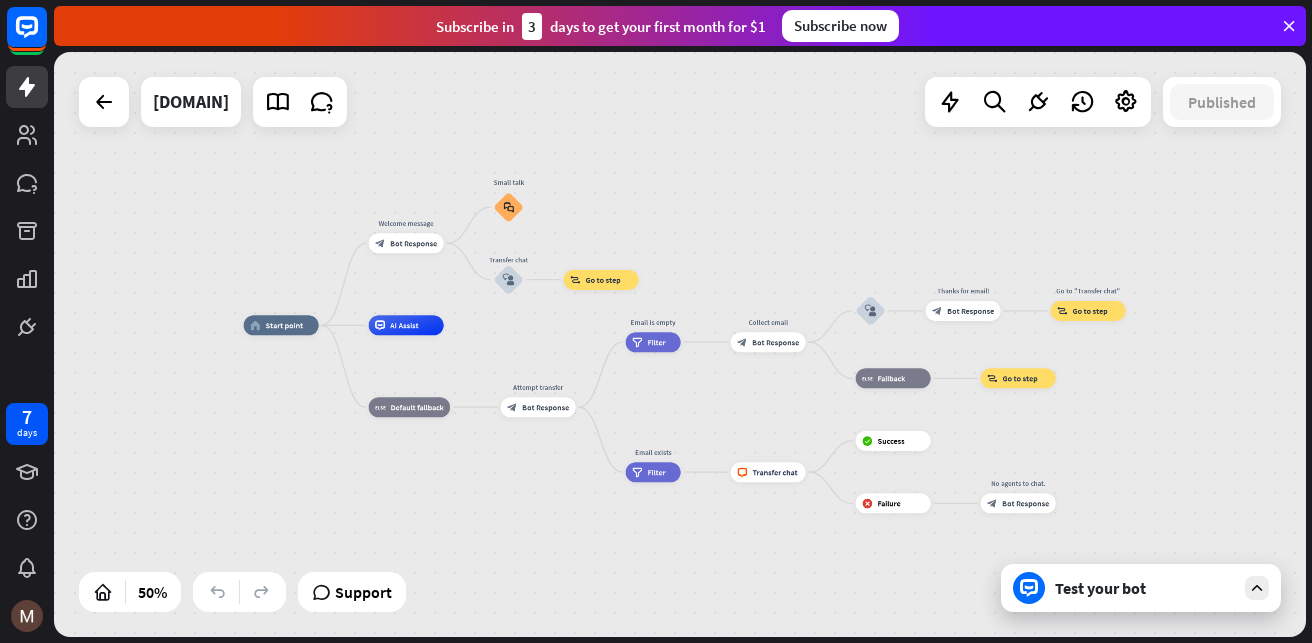 drag, startPoint x: 308, startPoint y: 272, endPoint x: 240, endPoint y: 267, distance: 68.18358 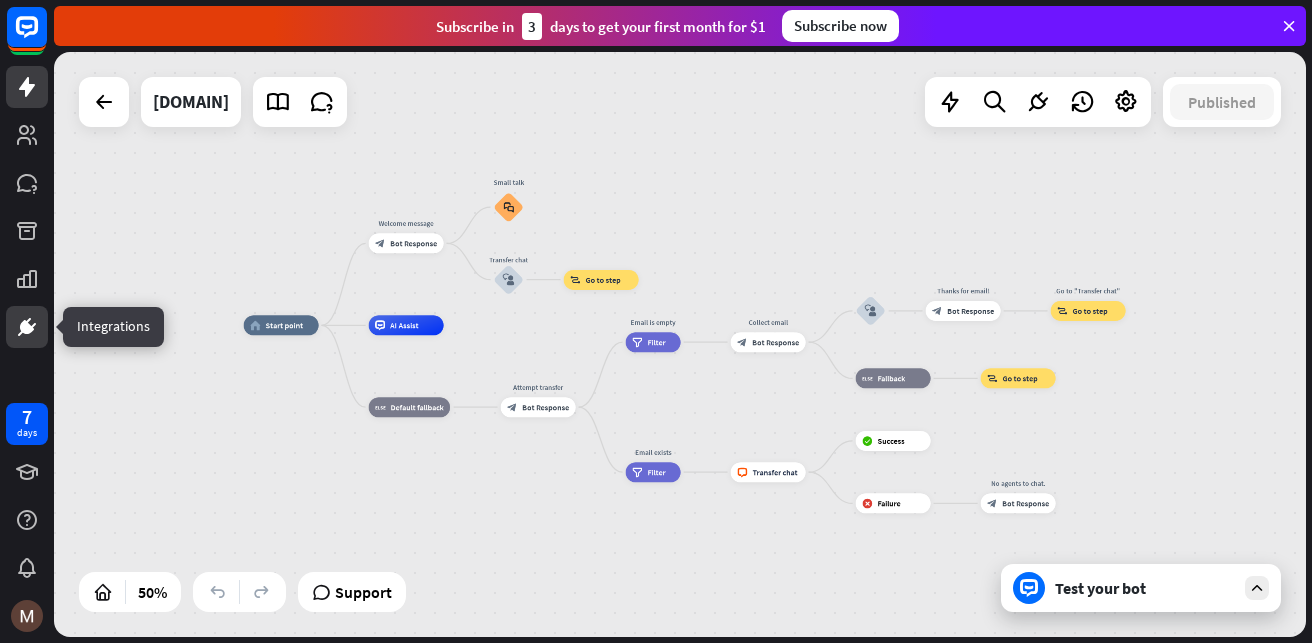 click 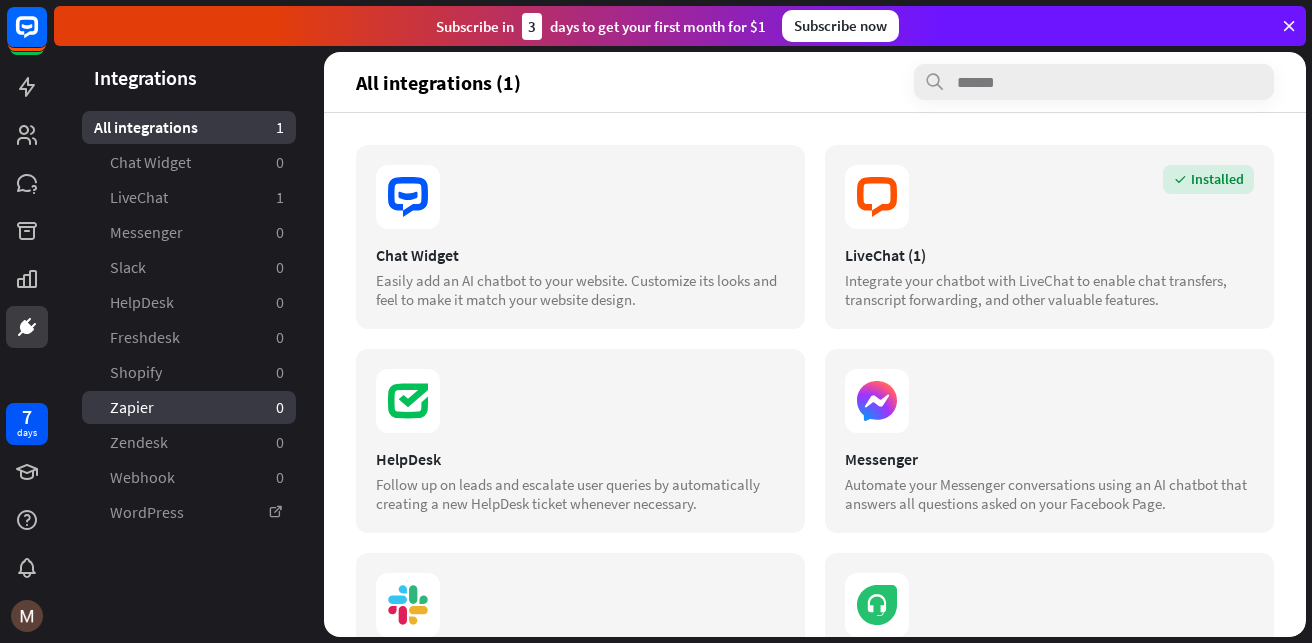 click on "[COMPANY] 0" at bounding box center (189, 407) 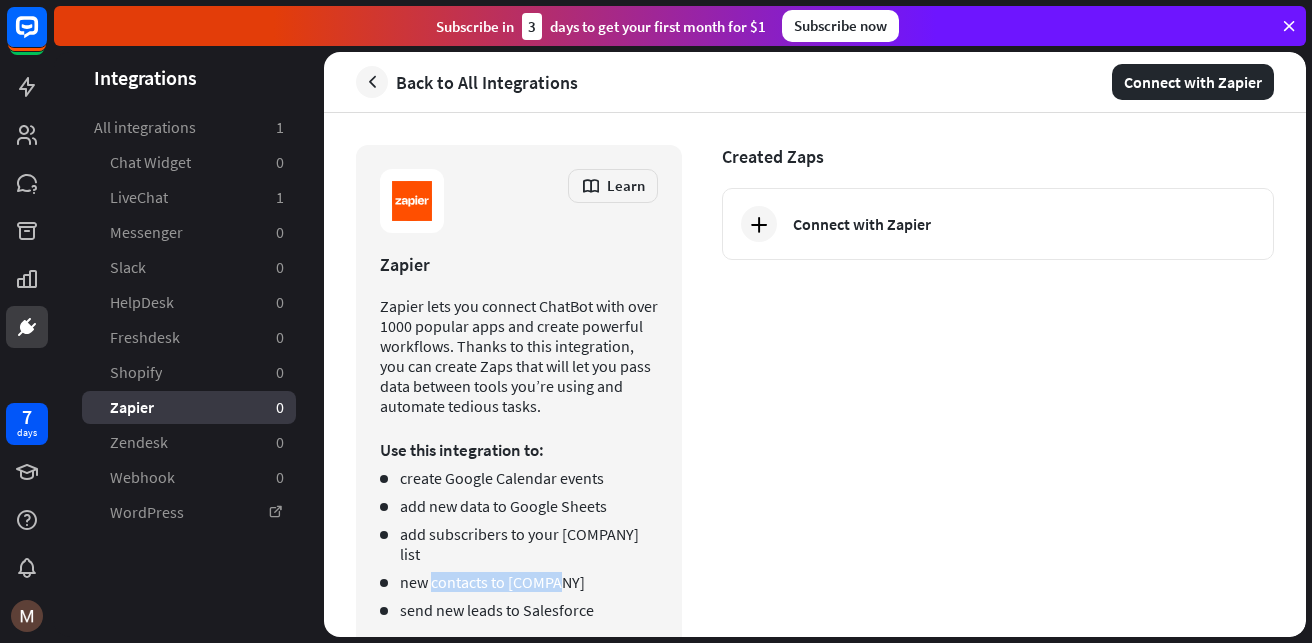 drag, startPoint x: 431, startPoint y: 562, endPoint x: 555, endPoint y: 562, distance: 124 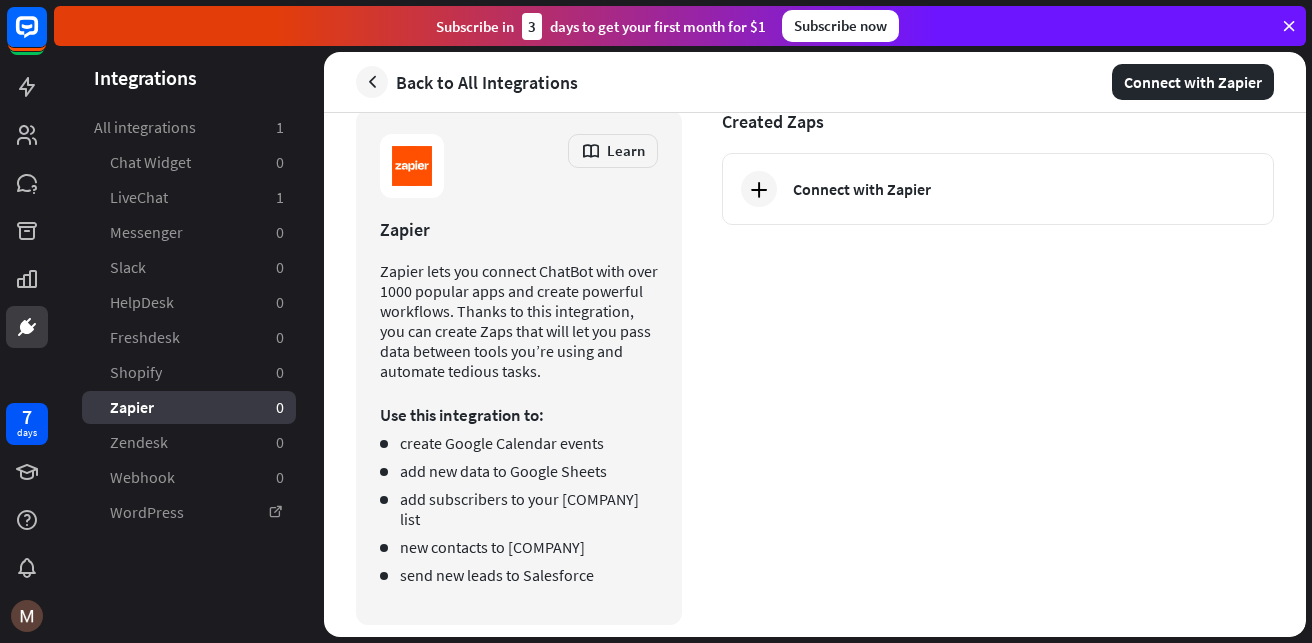 click on "send new leads to Salesforce" at bounding box center (519, 575) 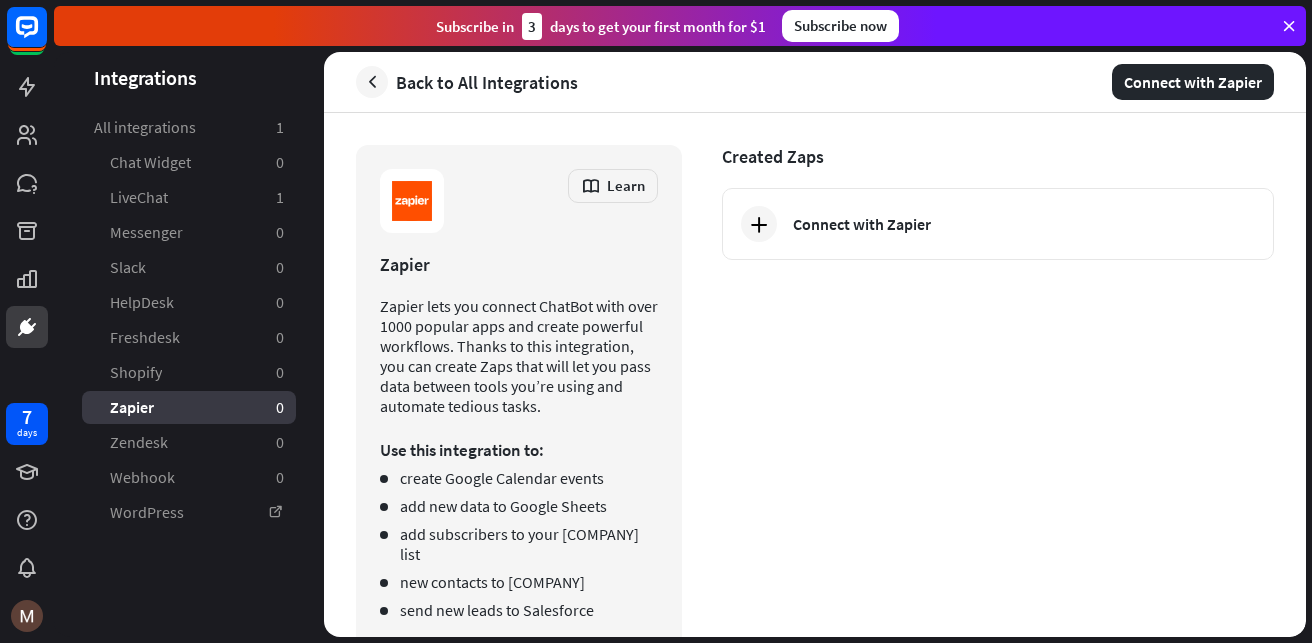 click on "Subscribe in
3
days
to get your first month for $1" at bounding box center [601, 26] 